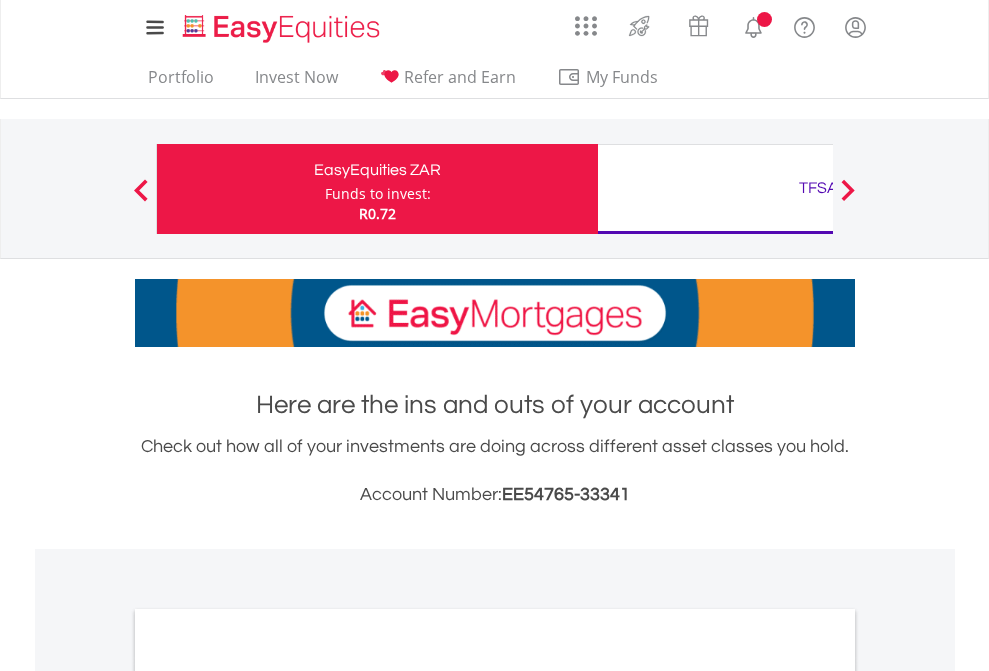 scroll, scrollTop: 0, scrollLeft: 0, axis: both 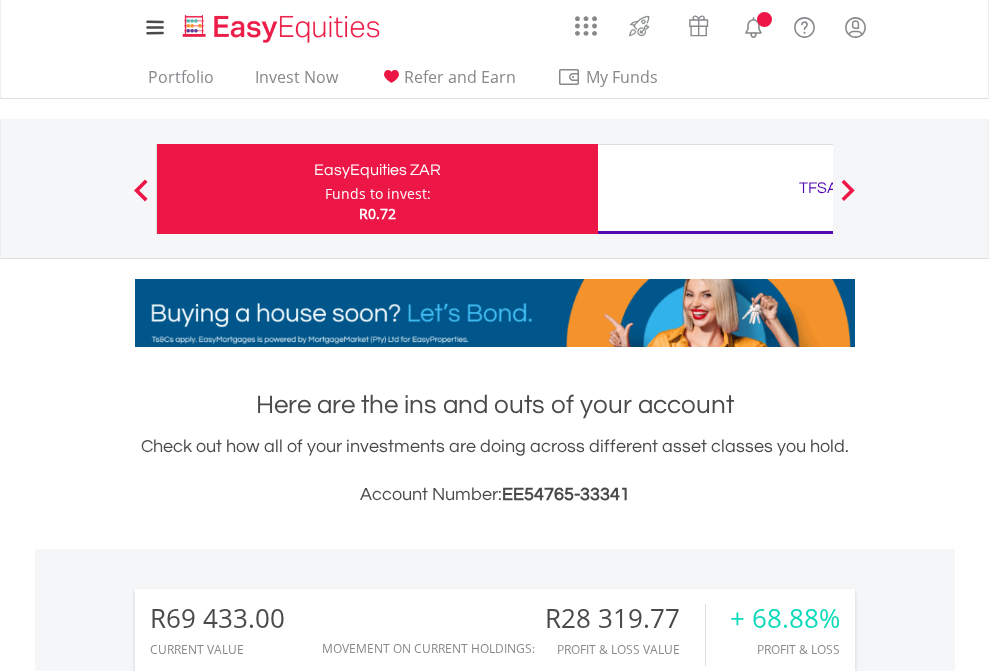 click on "Funds to invest:" at bounding box center (378, 194) 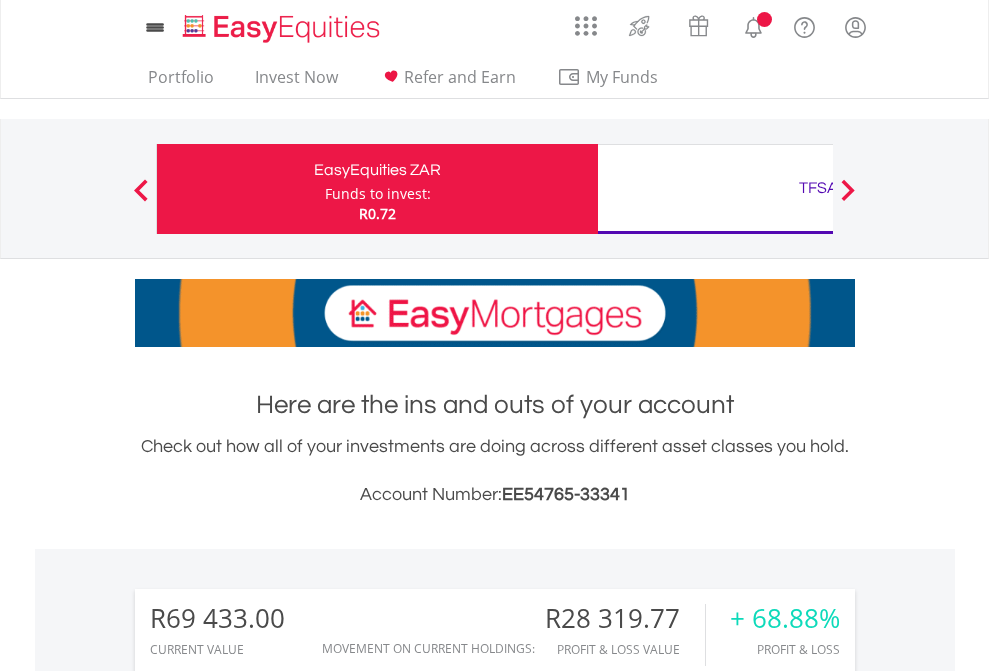 scroll, scrollTop: 0, scrollLeft: 0, axis: both 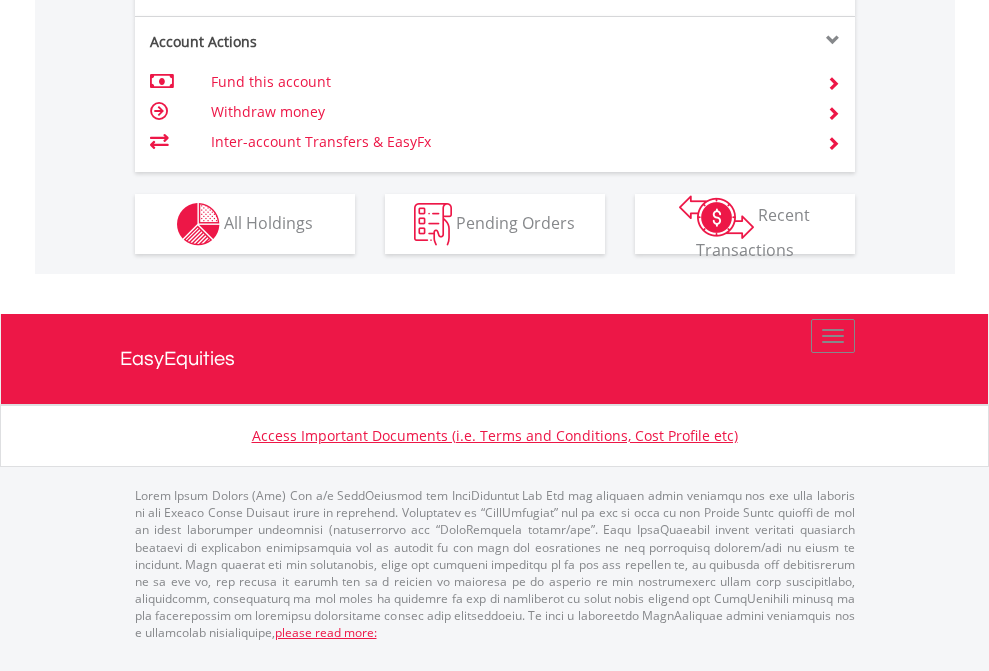 click on "Investment types" at bounding box center (706, -337) 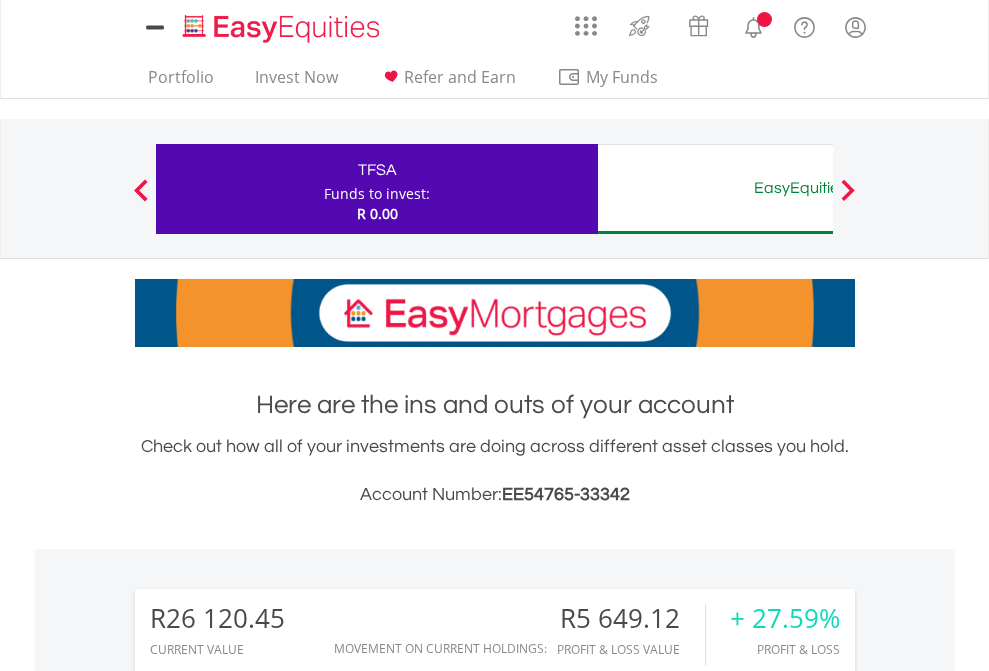 scroll, scrollTop: 0, scrollLeft: 0, axis: both 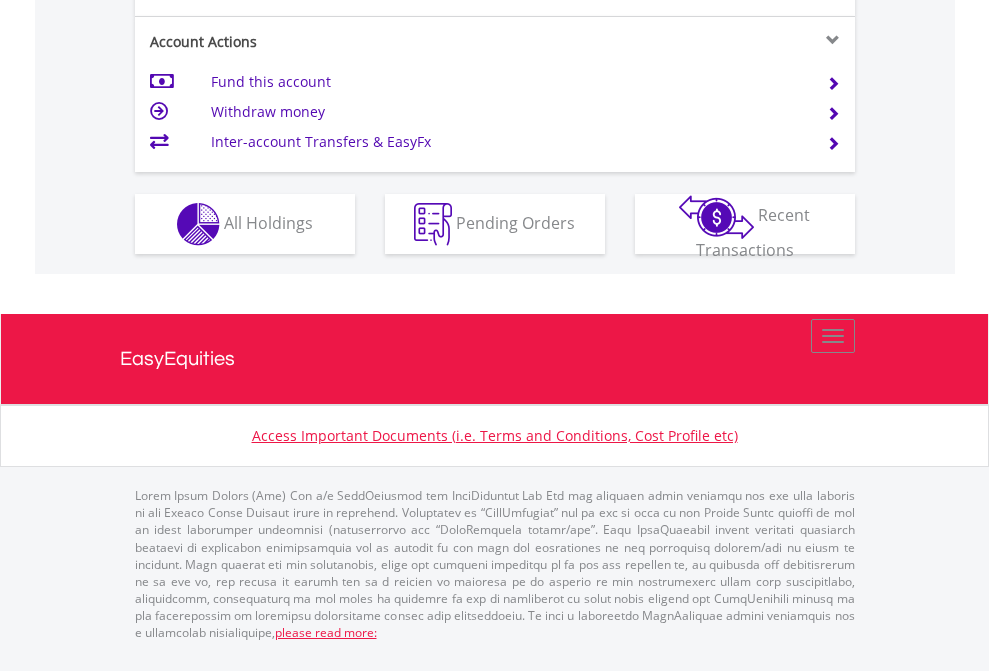 click on "Investment types" at bounding box center [706, -337] 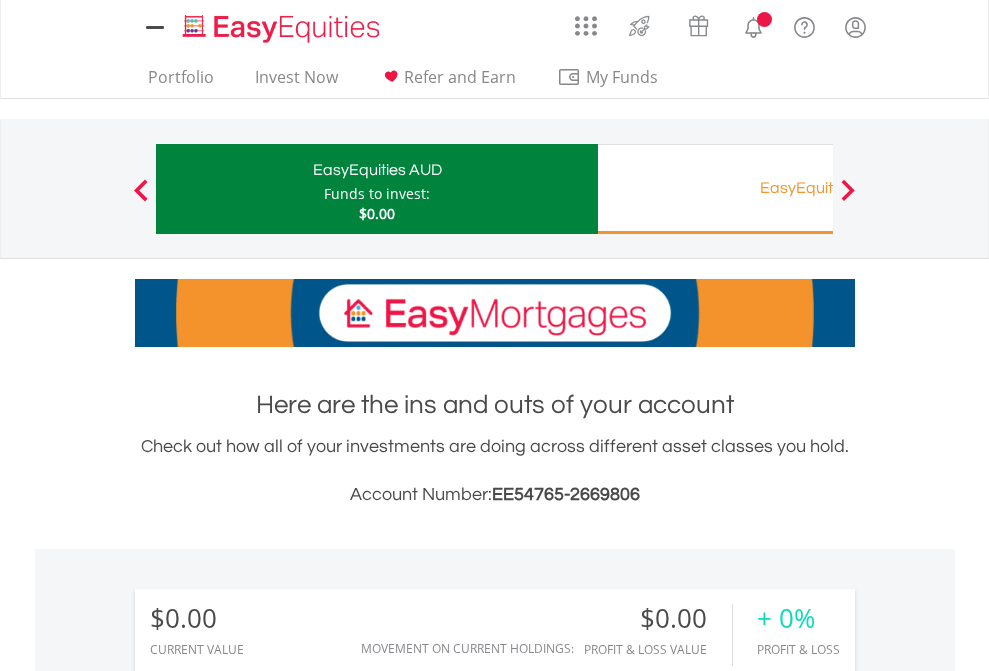 scroll, scrollTop: 0, scrollLeft: 0, axis: both 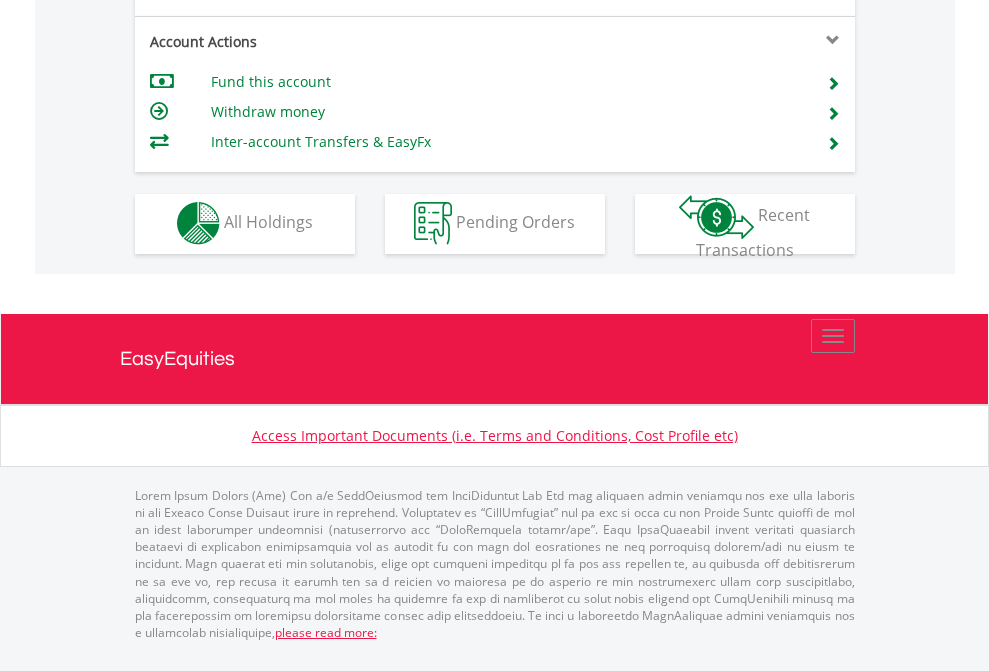 click on "Investment types" at bounding box center [706, -353] 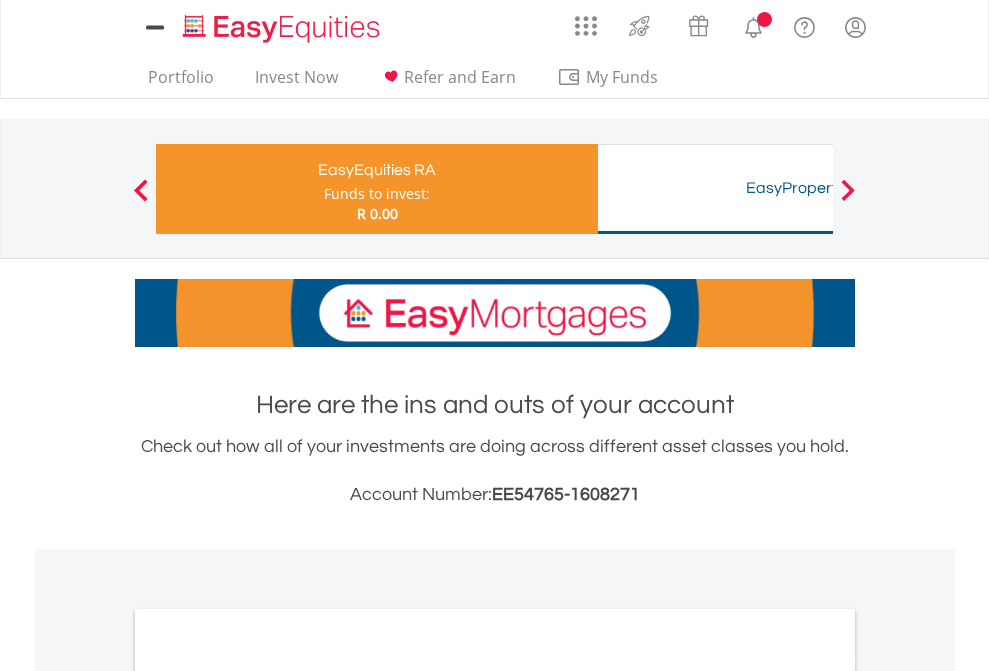 scroll, scrollTop: 0, scrollLeft: 0, axis: both 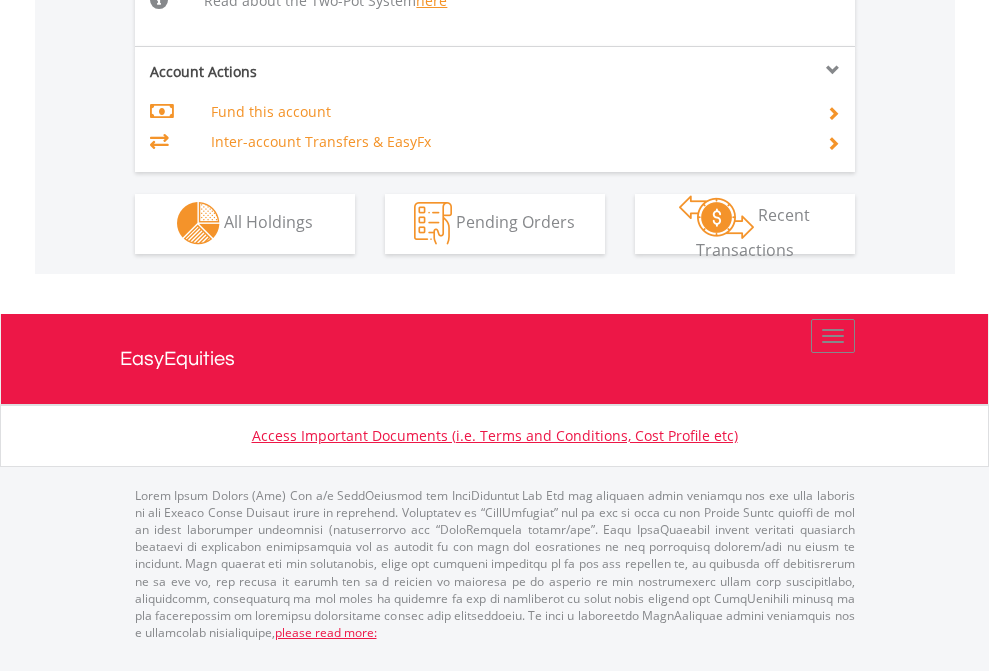 click on "Investment types" at bounding box center (706, -534) 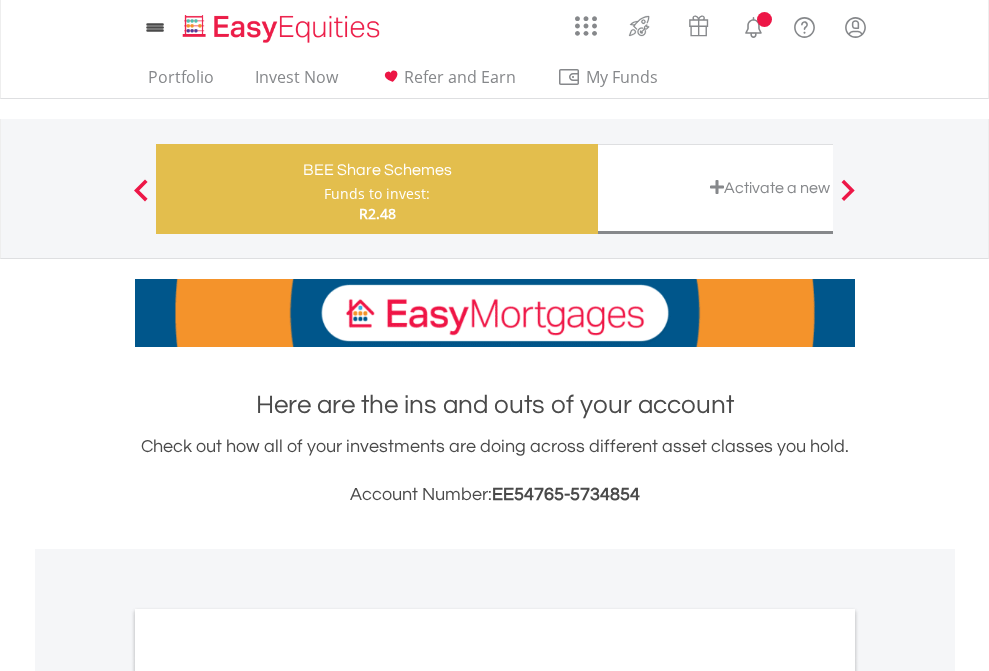 scroll, scrollTop: 0, scrollLeft: 0, axis: both 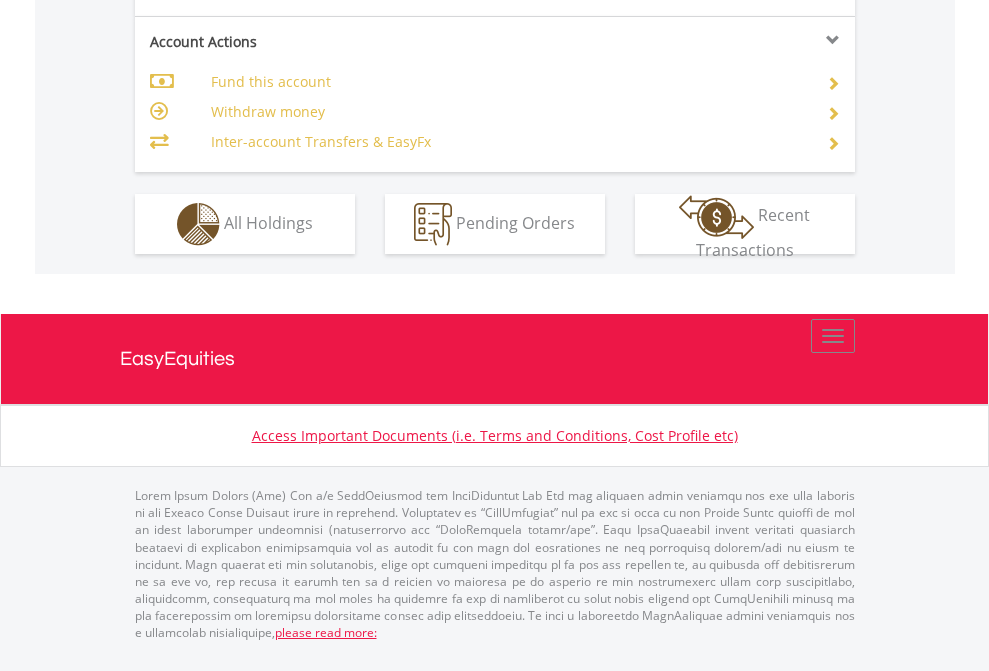 click on "Investment types" at bounding box center (706, -337) 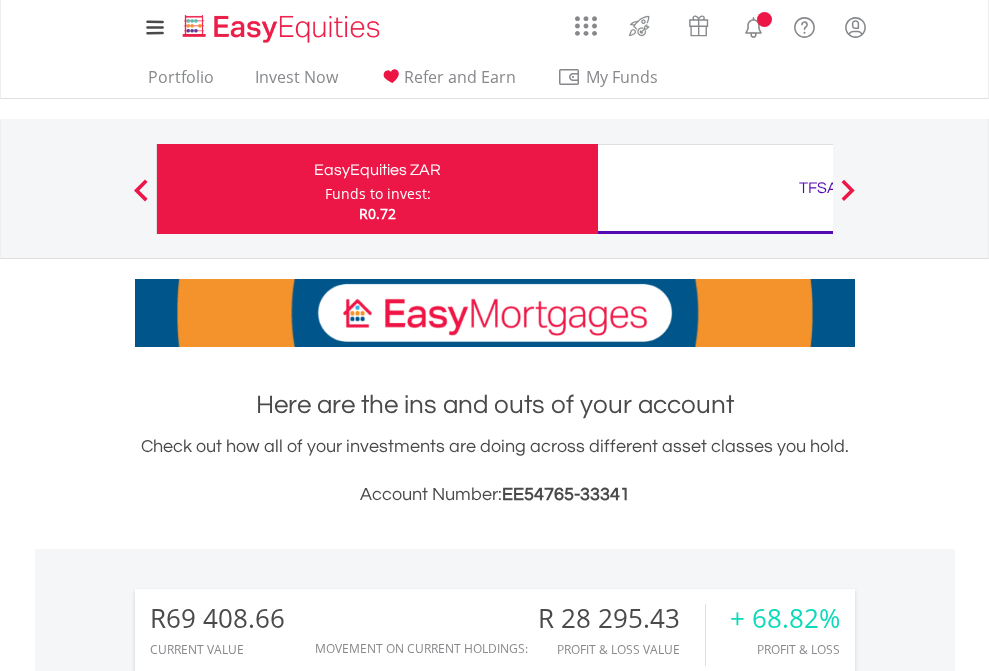 scroll, scrollTop: 1573, scrollLeft: 0, axis: vertical 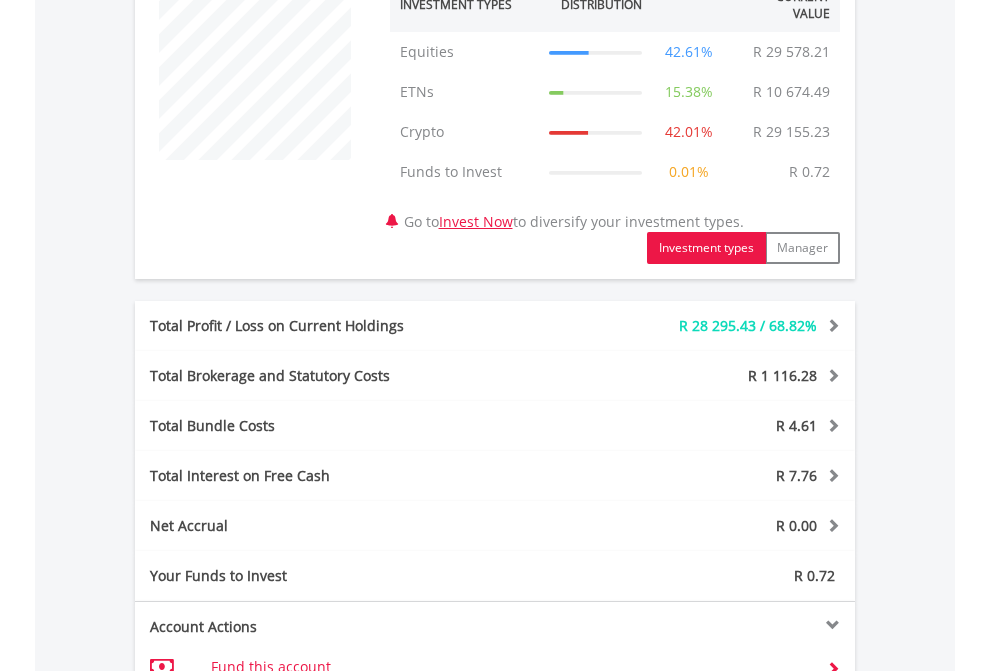 click on "All Holdings" at bounding box center [268, 807] 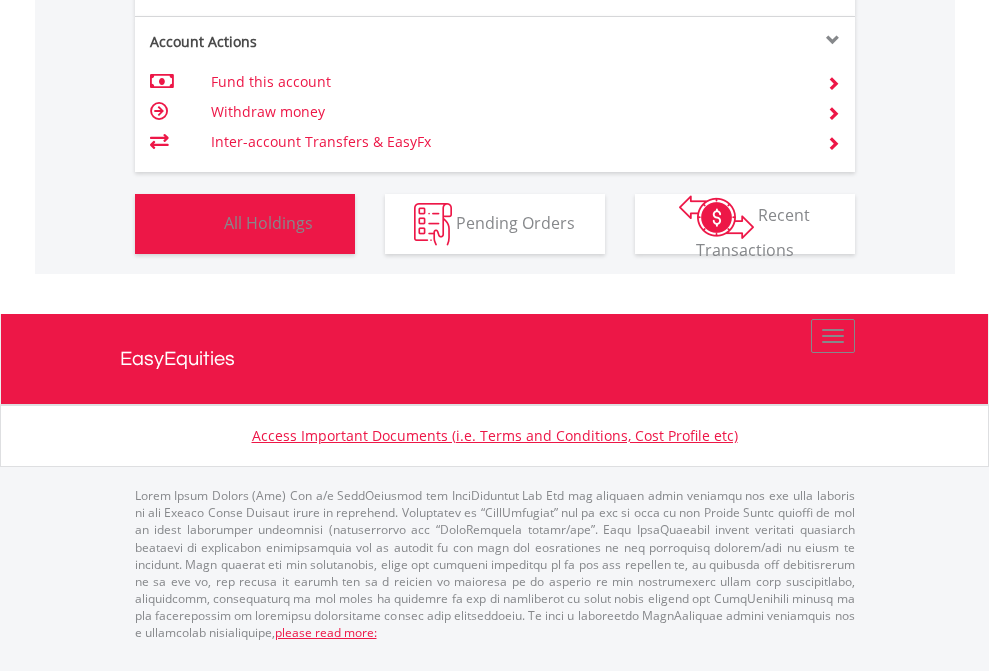 scroll, scrollTop: 999808, scrollLeft: 999687, axis: both 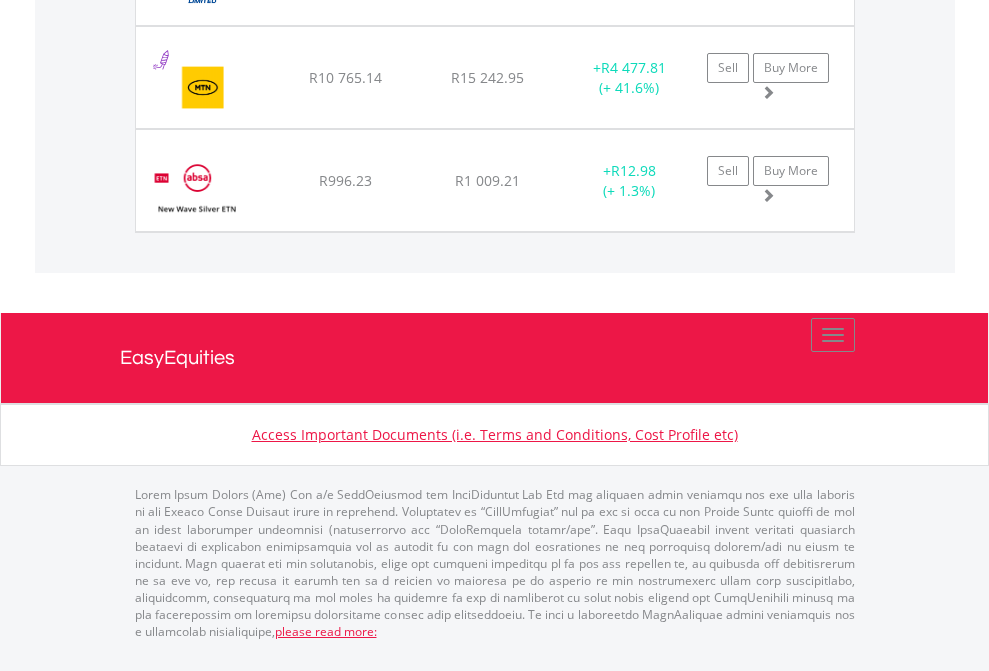 click on "TFSA" at bounding box center (818, -1831) 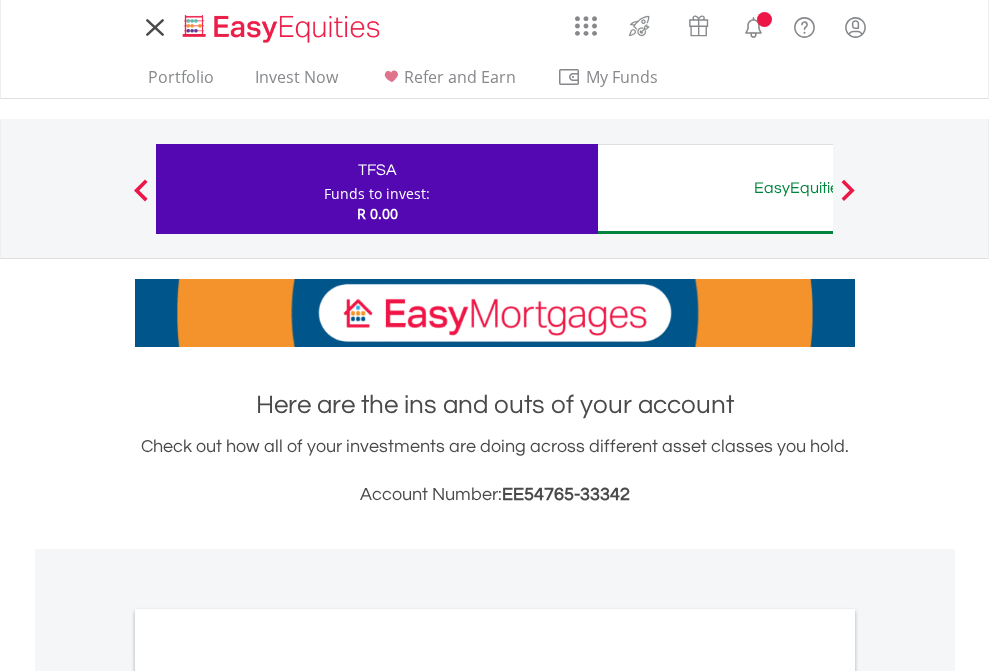 scroll, scrollTop: 0, scrollLeft: 0, axis: both 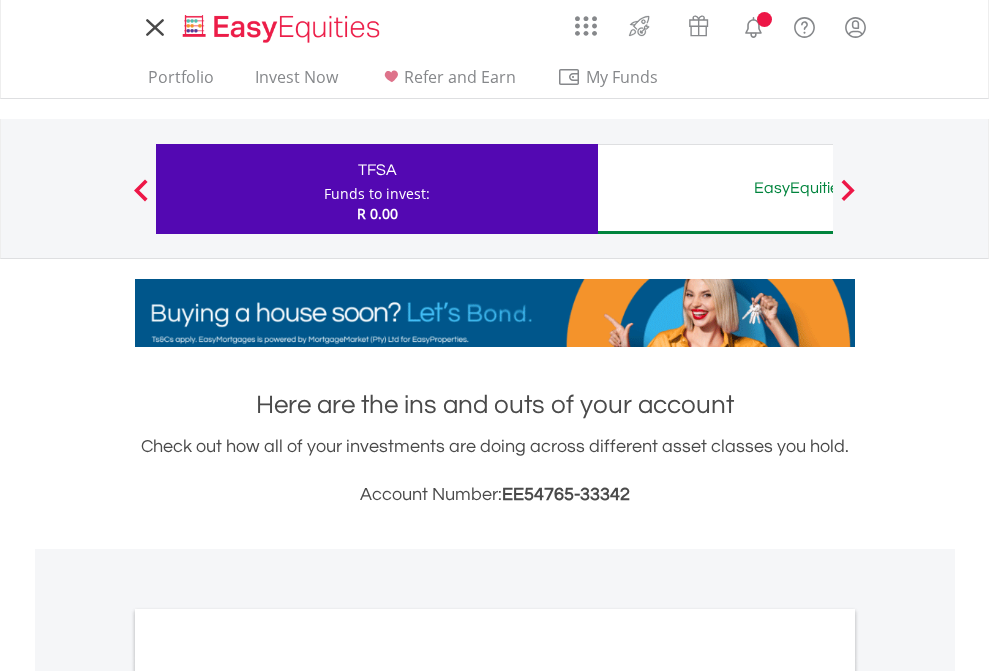click on "All Holdings" at bounding box center [268, 1096] 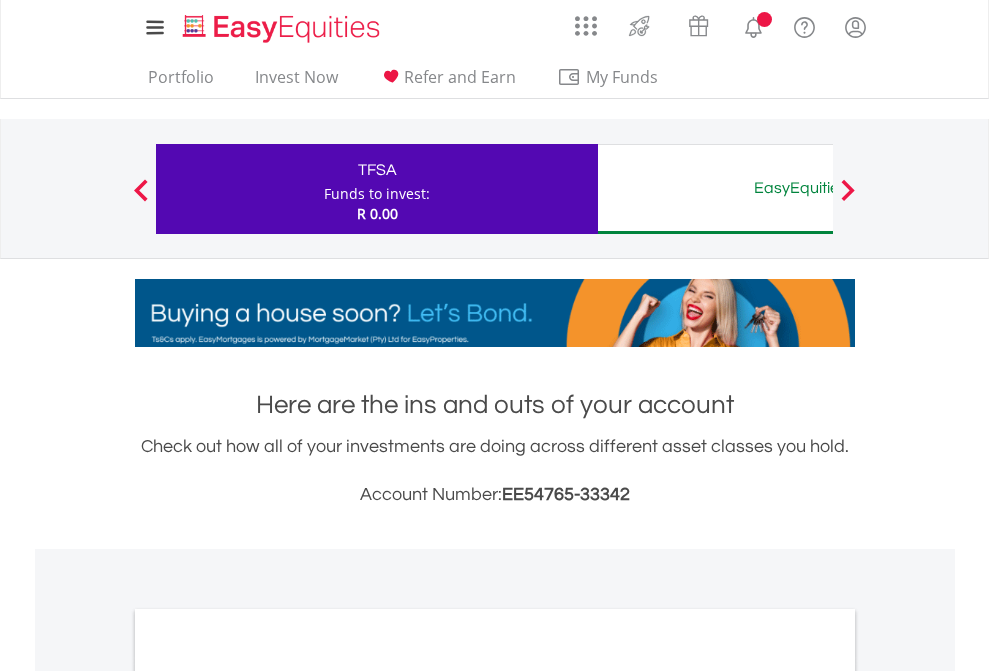 scroll, scrollTop: 1202, scrollLeft: 0, axis: vertical 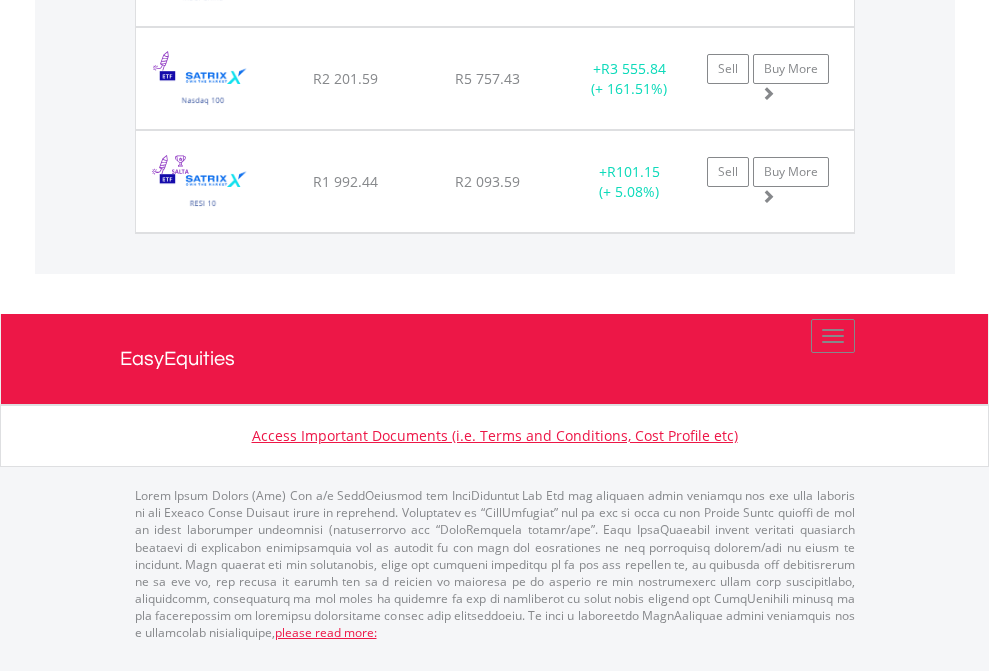 click on "EasyEquities AUD" at bounding box center (818, -1483) 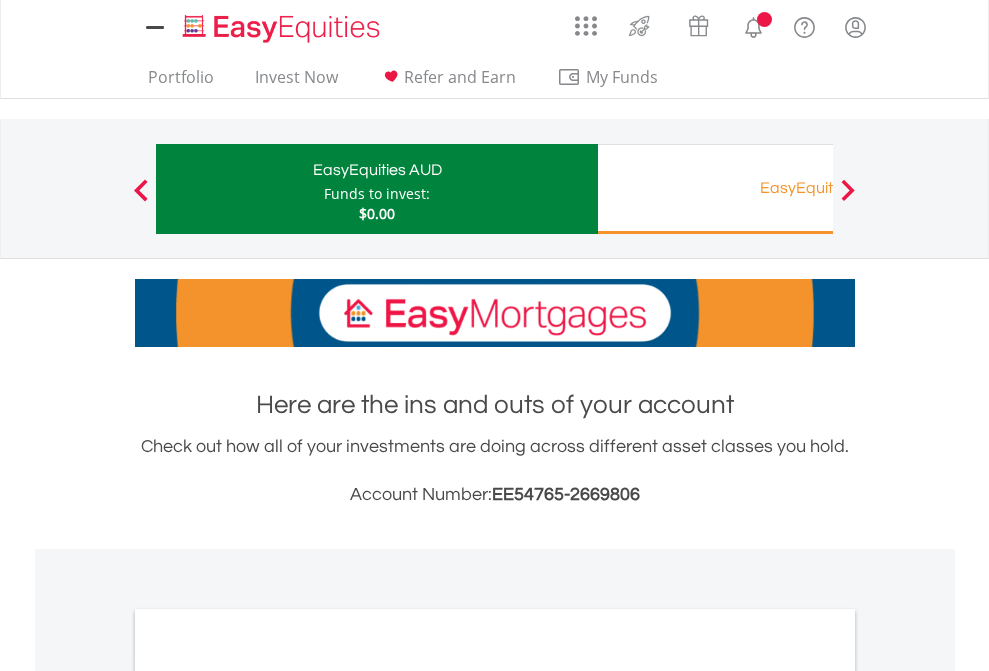 scroll, scrollTop: 0, scrollLeft: 0, axis: both 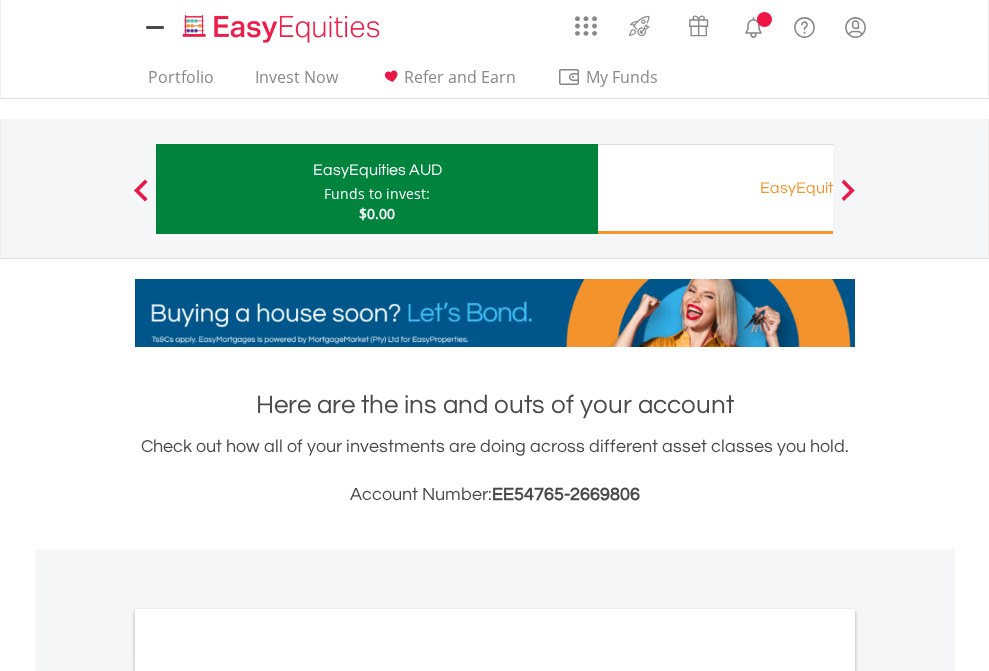 click on "All Holdings" at bounding box center (268, 1096) 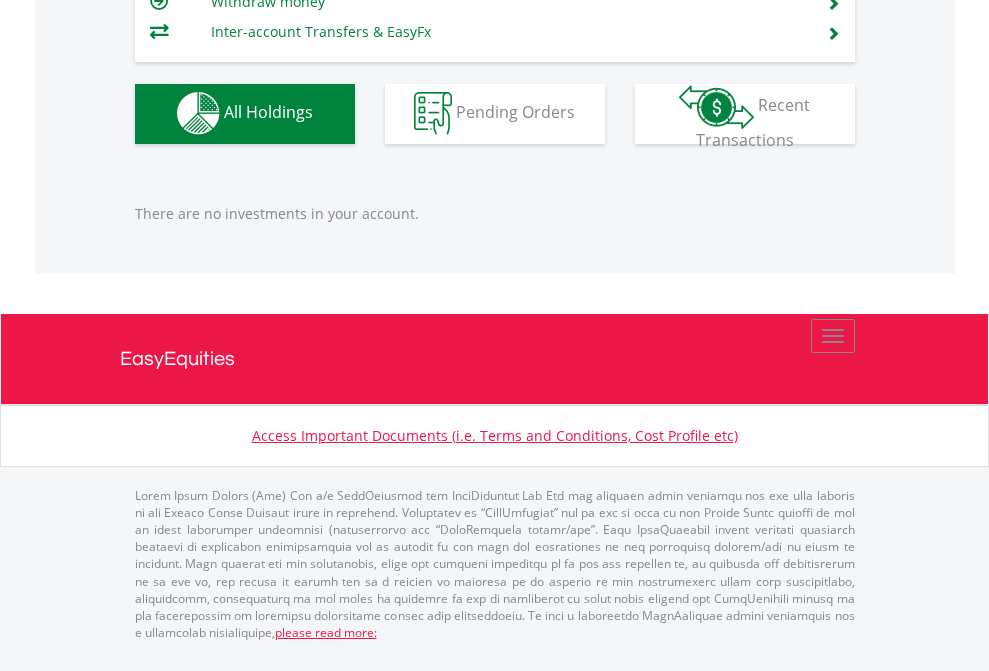 scroll, scrollTop: 1980, scrollLeft: 0, axis: vertical 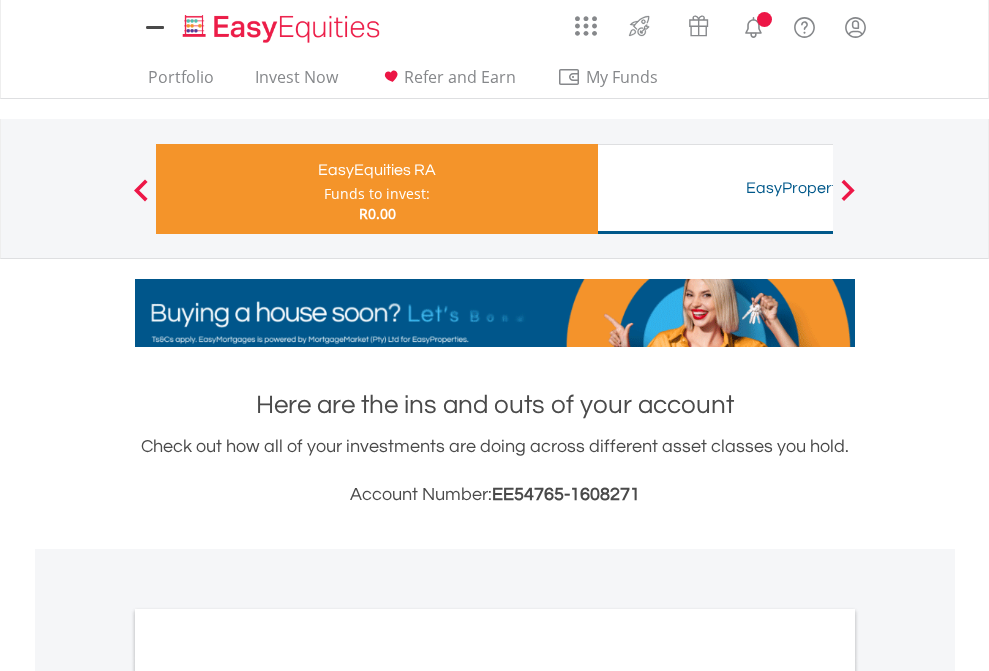 click on "All Holdings" at bounding box center [268, 1066] 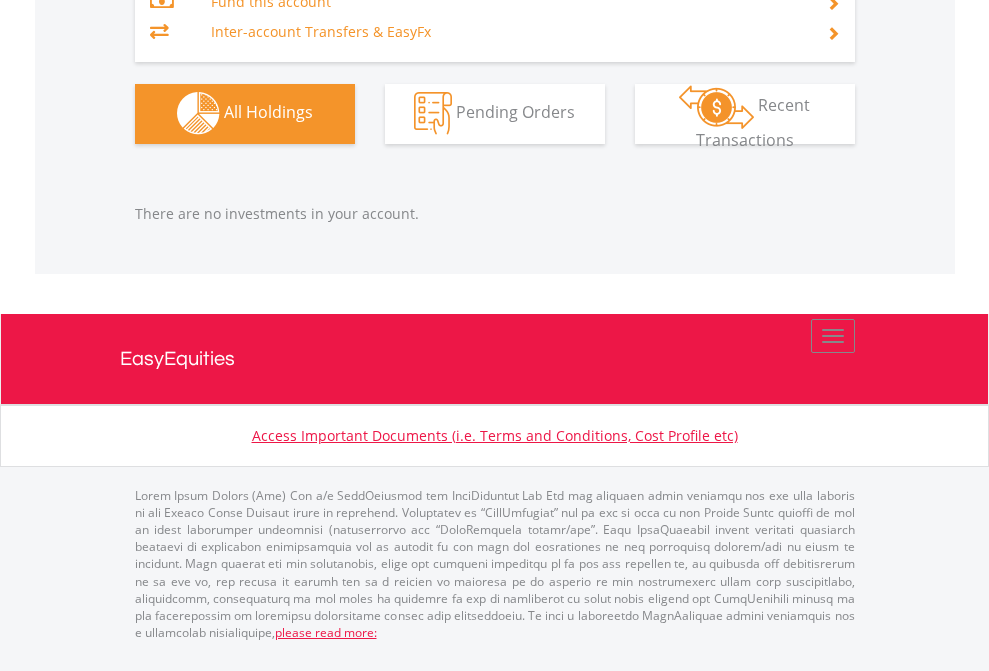 scroll, scrollTop: 2097, scrollLeft: 0, axis: vertical 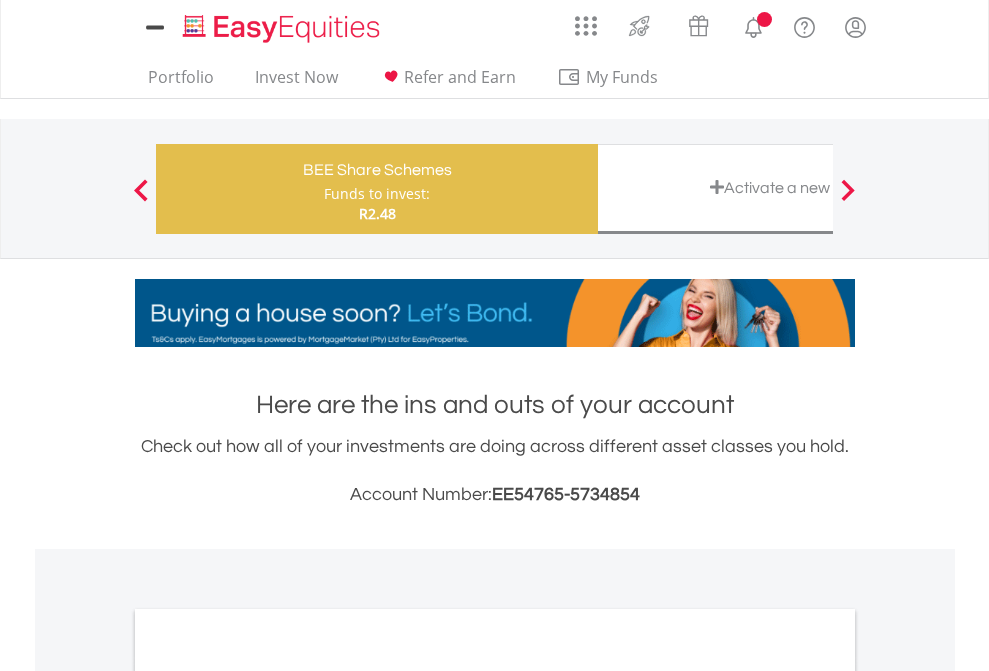 click on "All Holdings" at bounding box center (268, 1096) 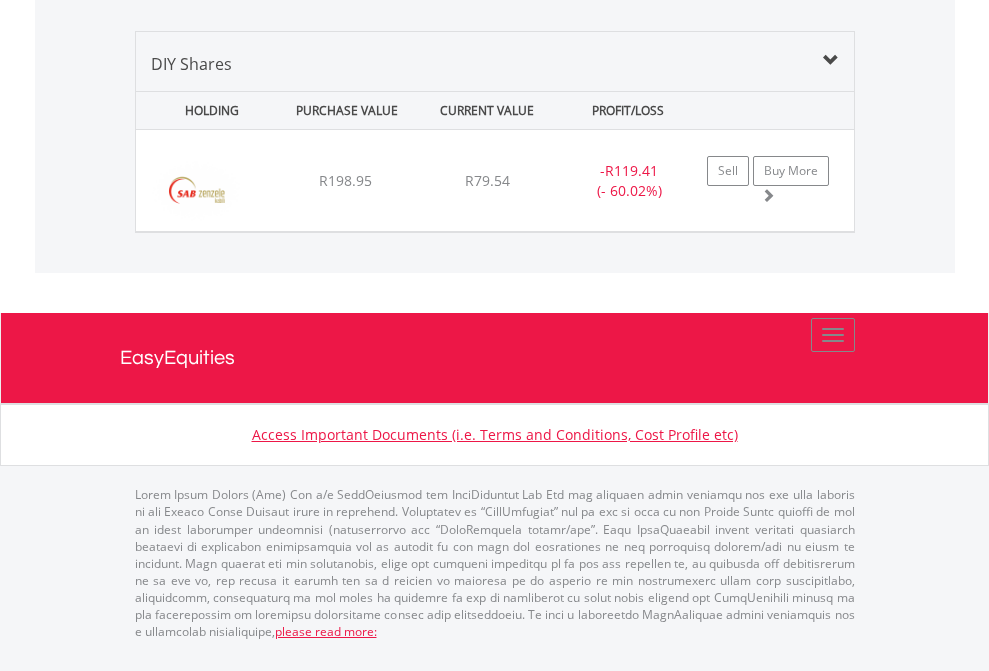 scroll, scrollTop: 2225, scrollLeft: 0, axis: vertical 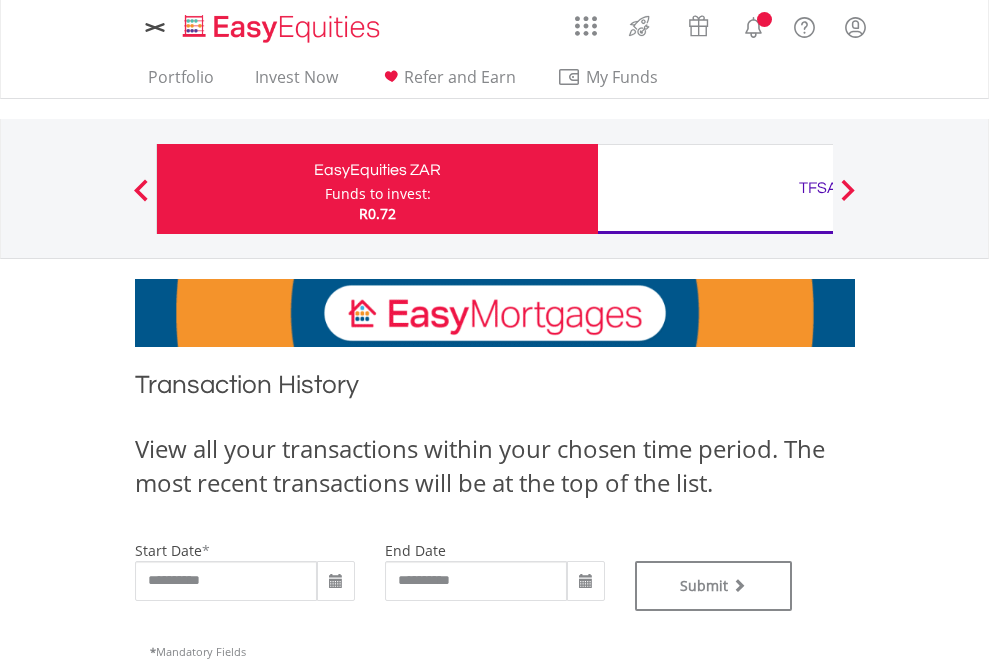 type on "**********" 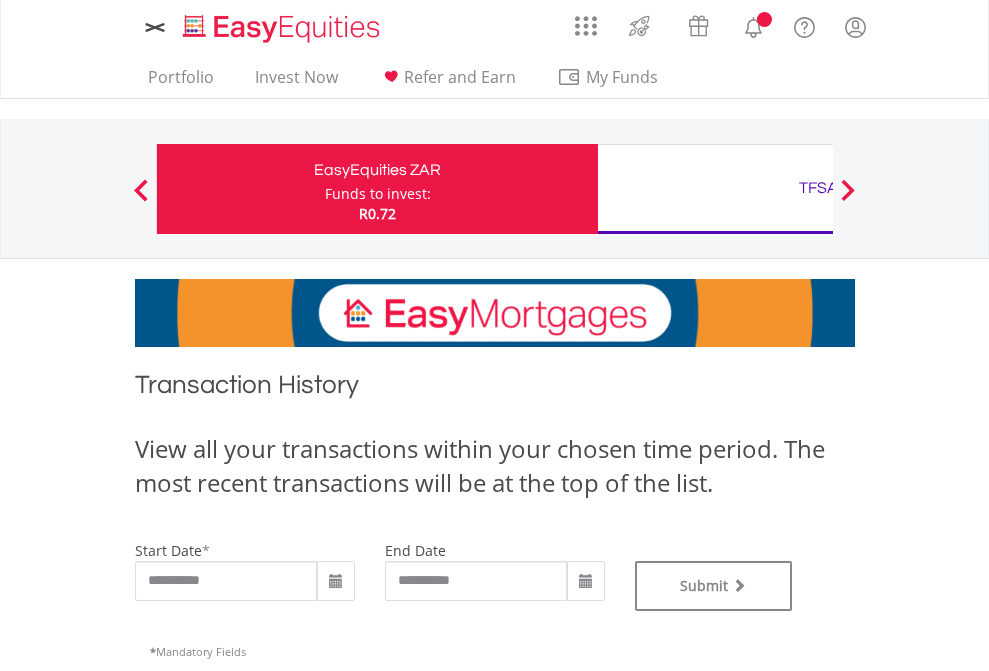 scroll, scrollTop: 0, scrollLeft: 0, axis: both 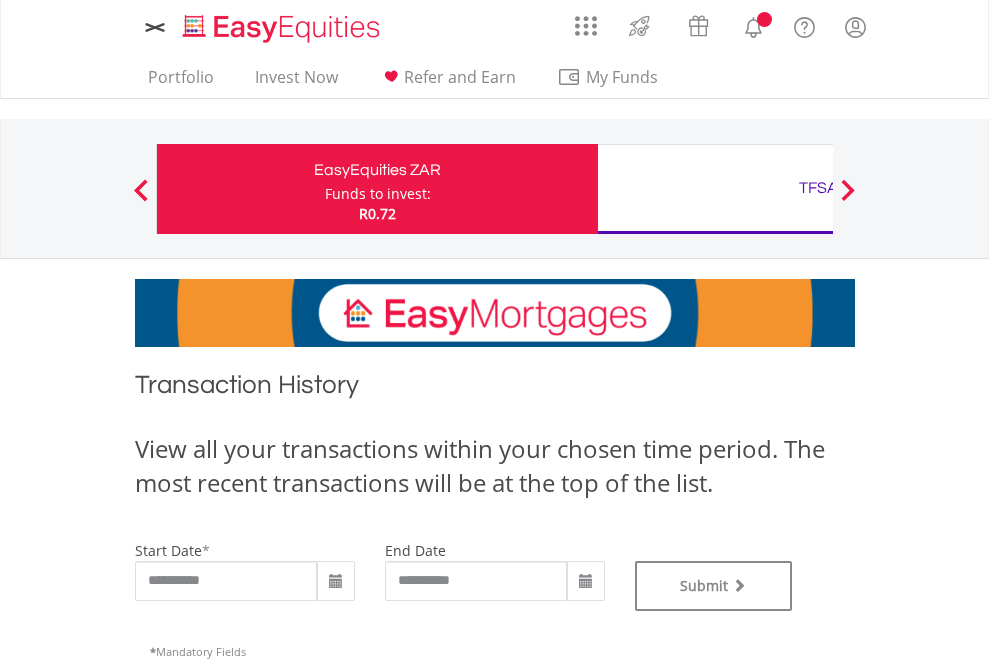 type on "**********" 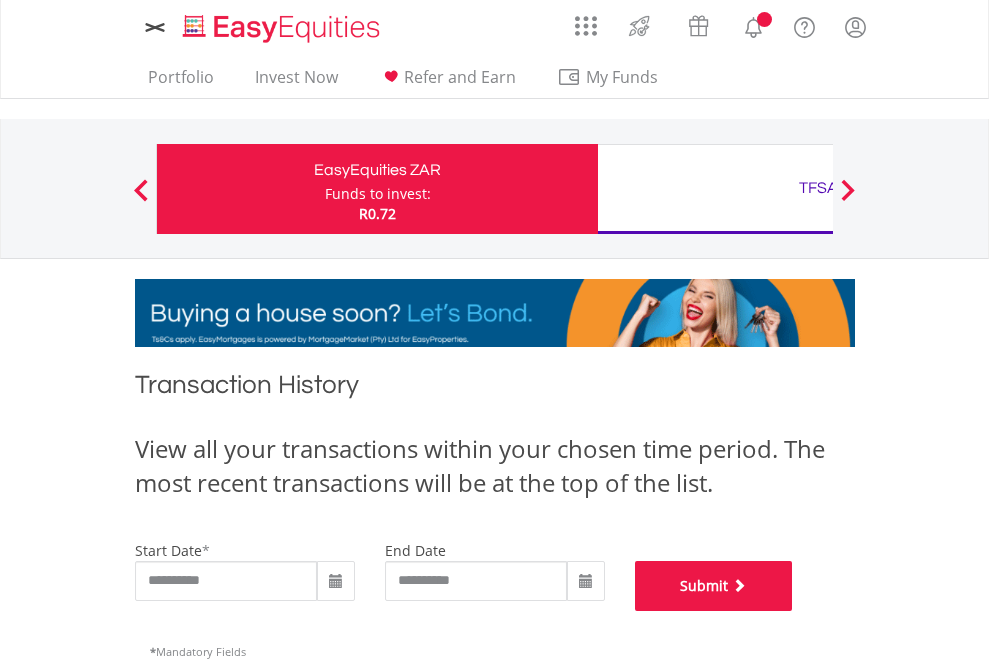 click on "Submit" at bounding box center (714, 586) 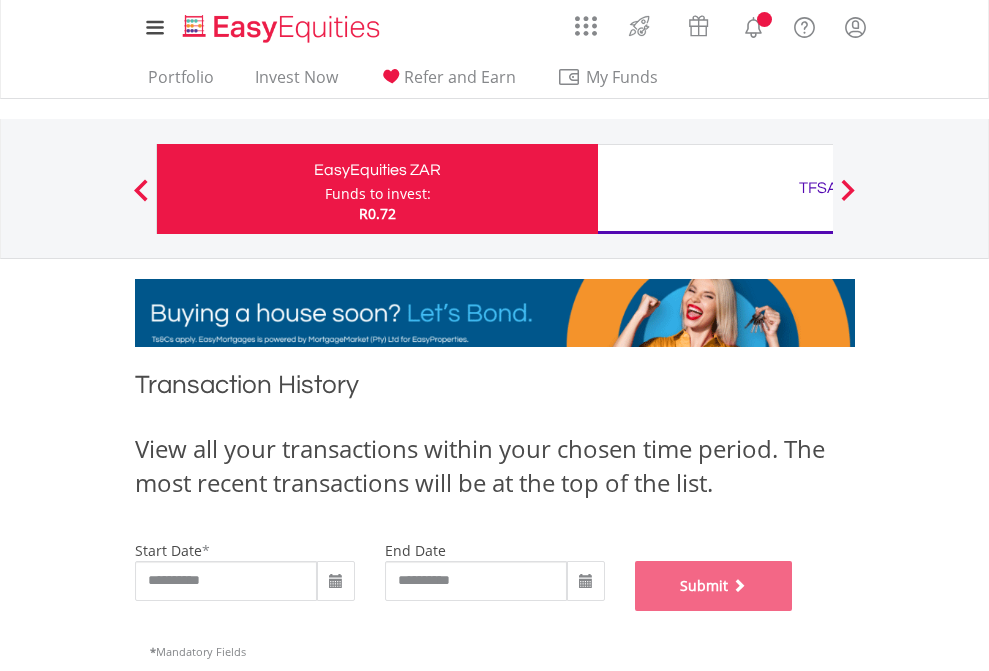 scroll, scrollTop: 811, scrollLeft: 0, axis: vertical 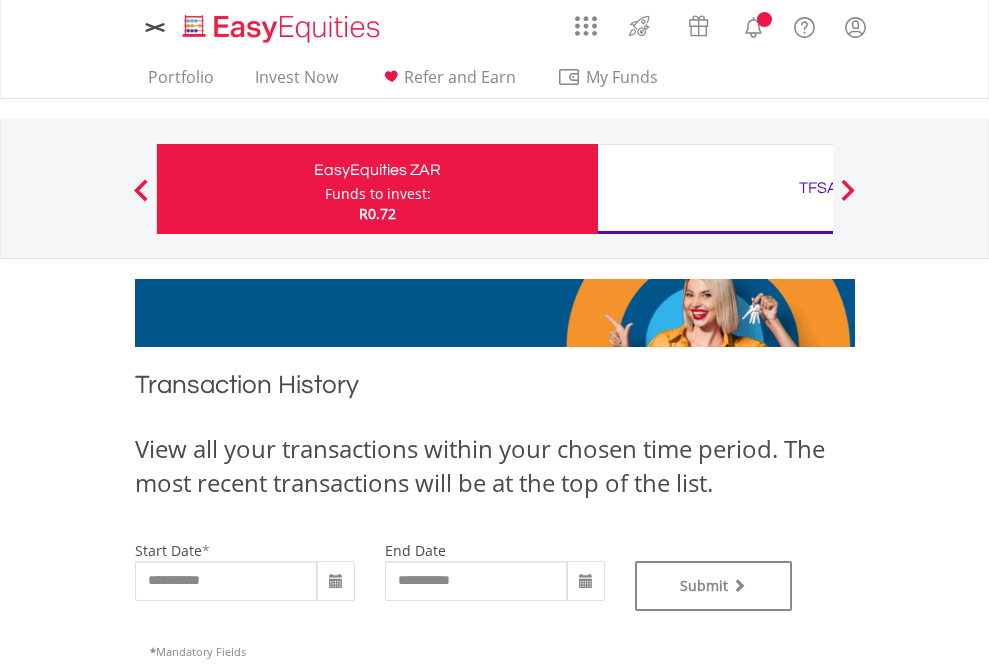 click on "TFSA" at bounding box center [818, 188] 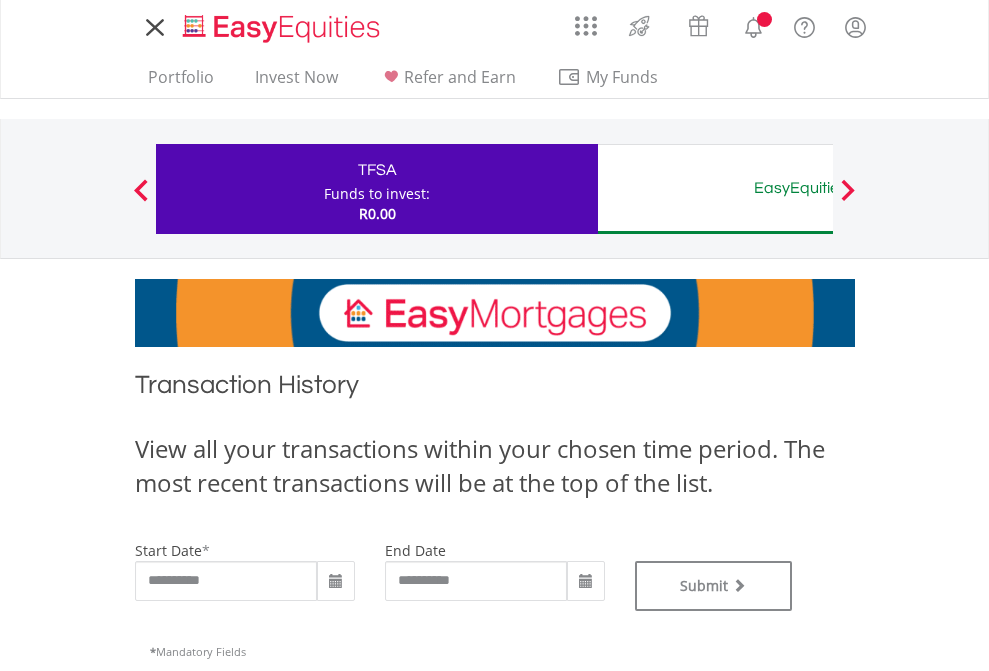 scroll, scrollTop: 0, scrollLeft: 0, axis: both 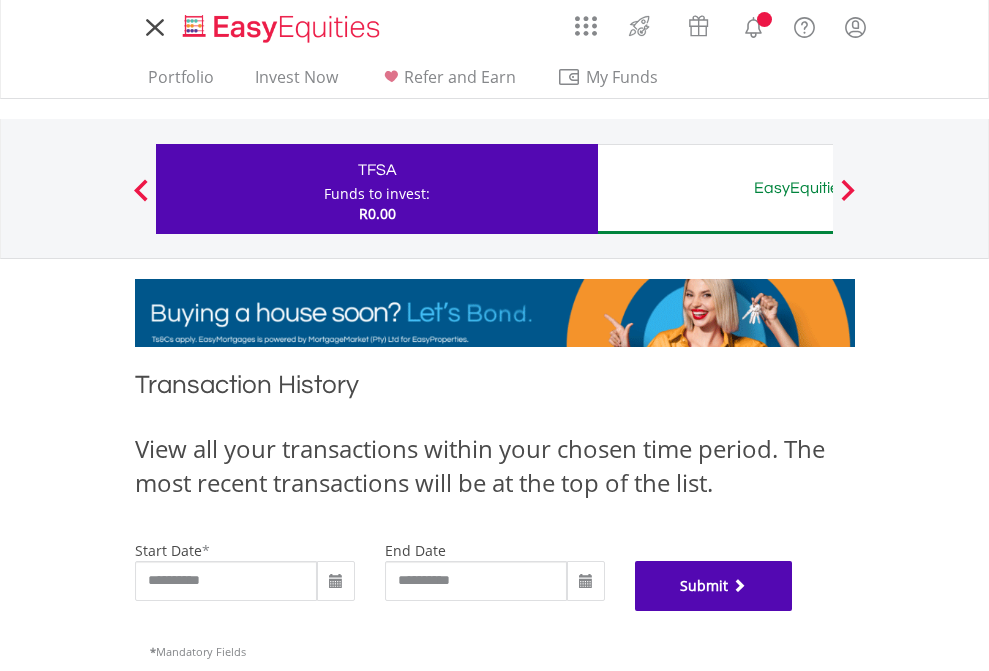 click on "Submit" at bounding box center (714, 586) 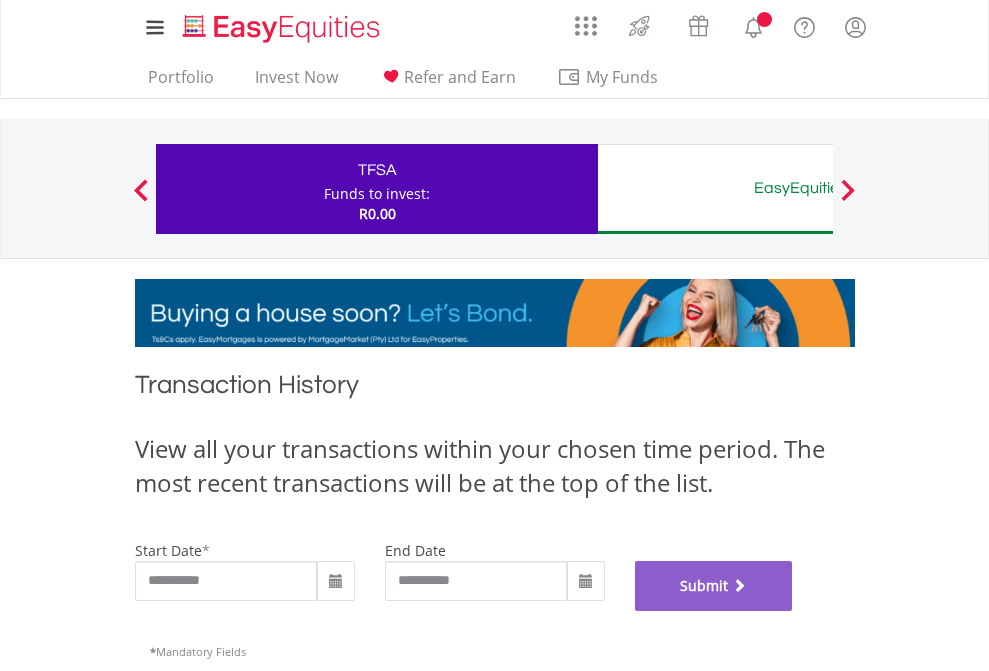 scroll, scrollTop: 811, scrollLeft: 0, axis: vertical 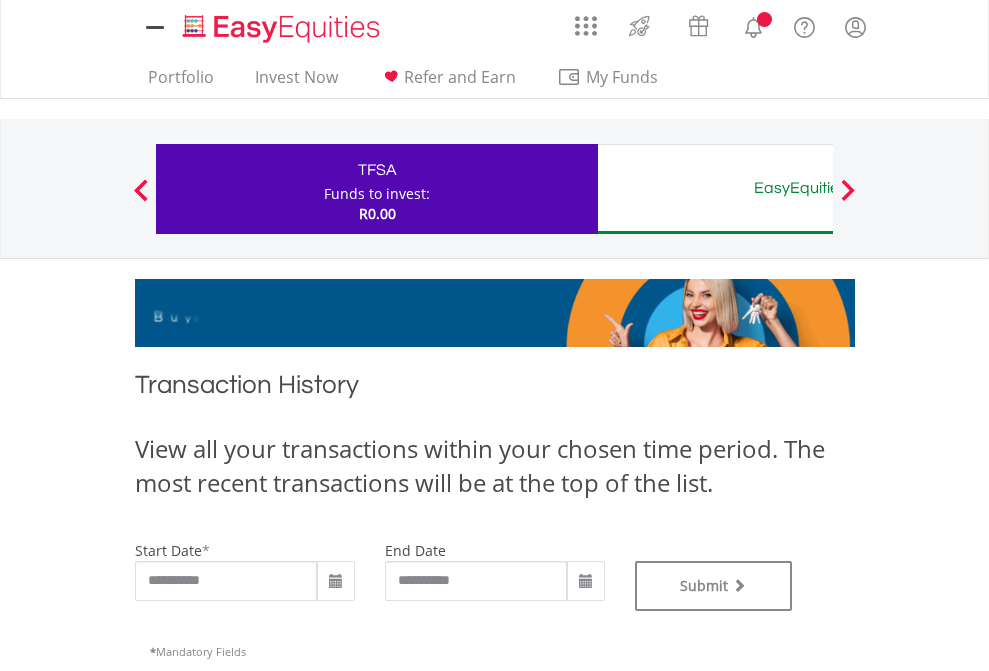 click on "EasyEquities AUD" at bounding box center (818, 188) 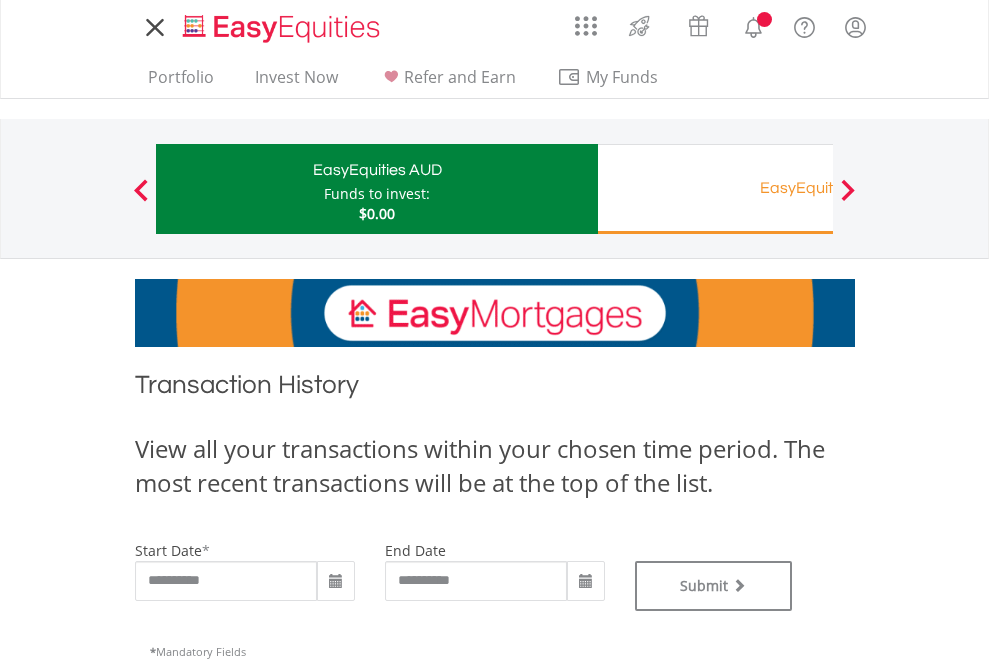 scroll, scrollTop: 0, scrollLeft: 0, axis: both 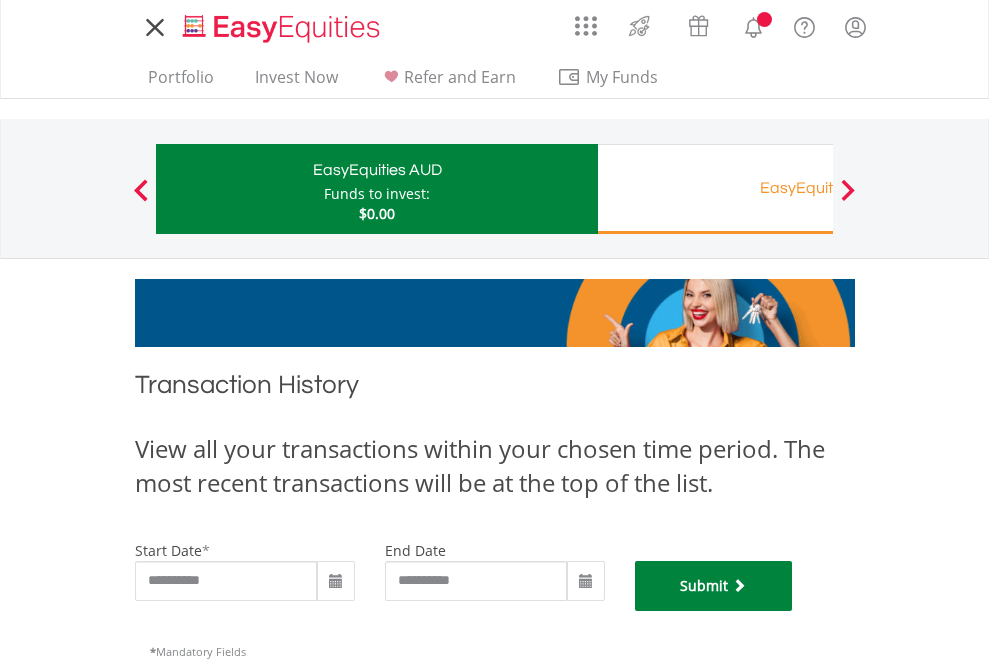 click on "Submit" at bounding box center [714, 586] 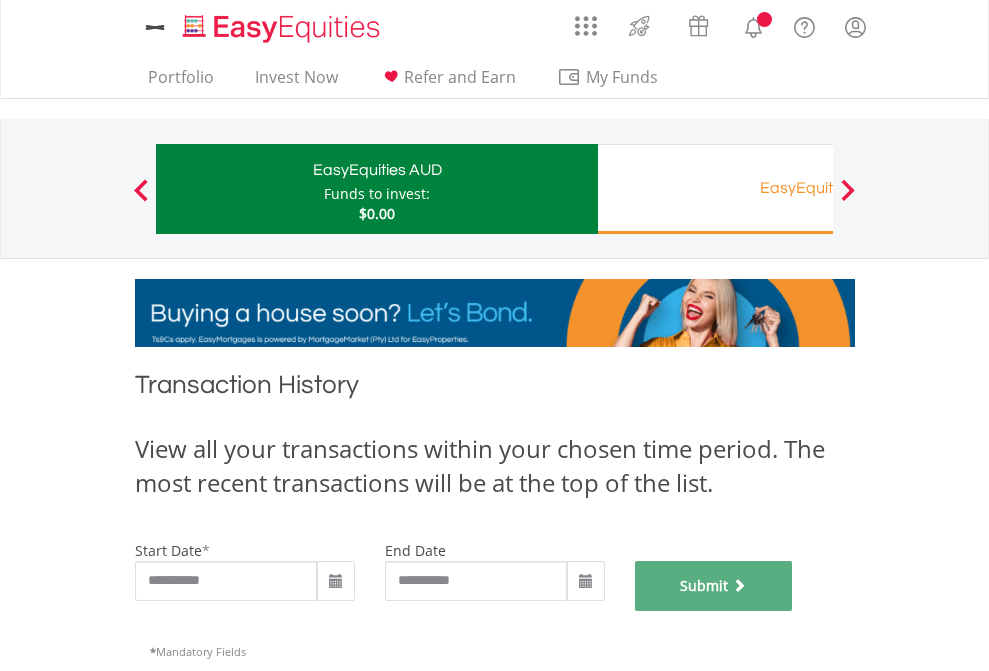 scroll, scrollTop: 811, scrollLeft: 0, axis: vertical 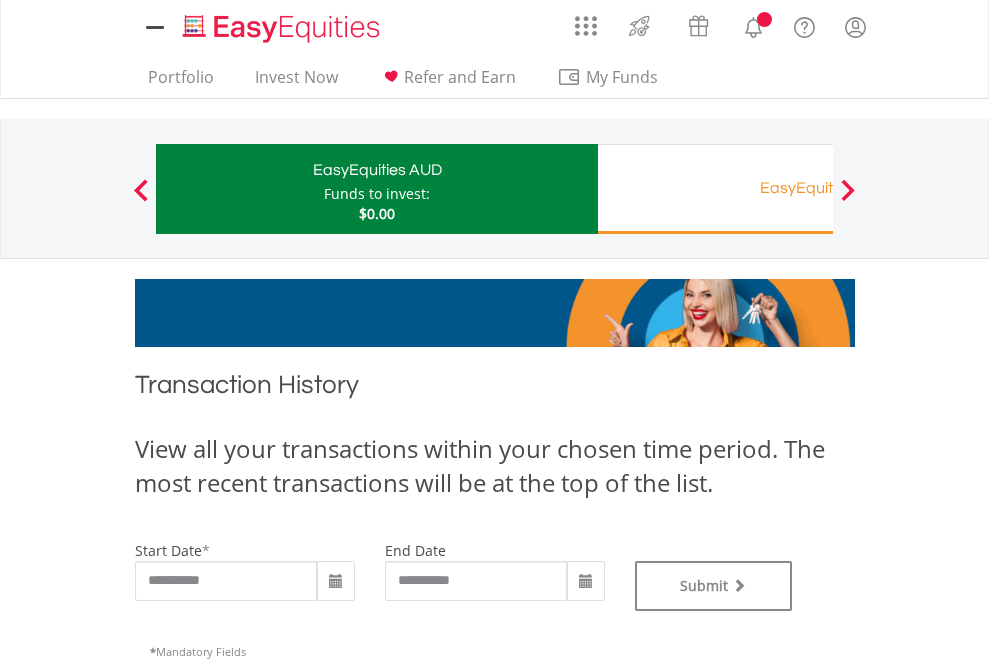 click on "EasyEquities RA" at bounding box center (818, 188) 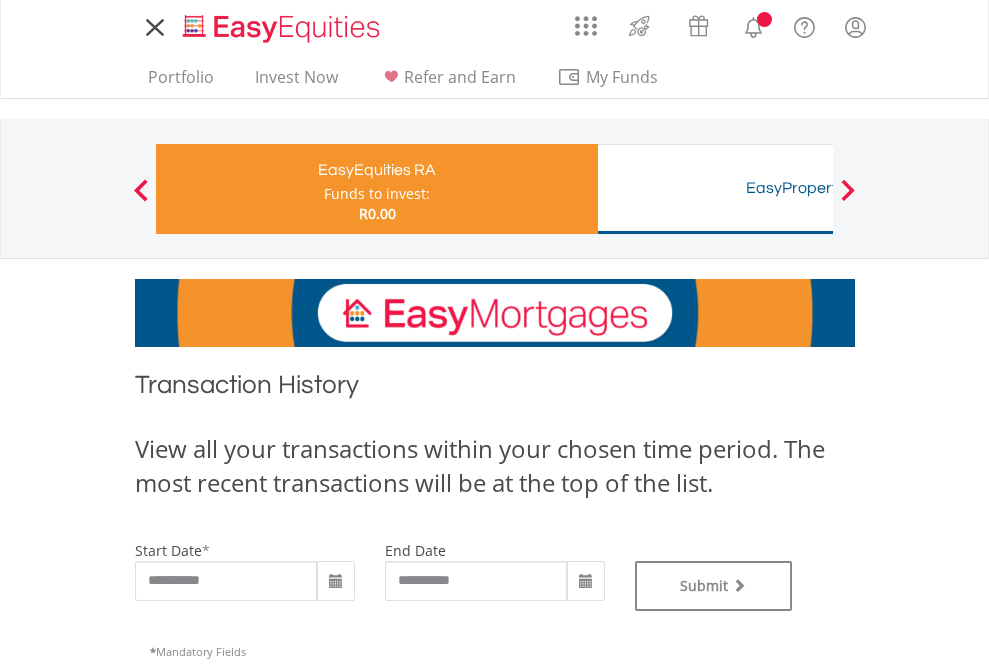 scroll, scrollTop: 0, scrollLeft: 0, axis: both 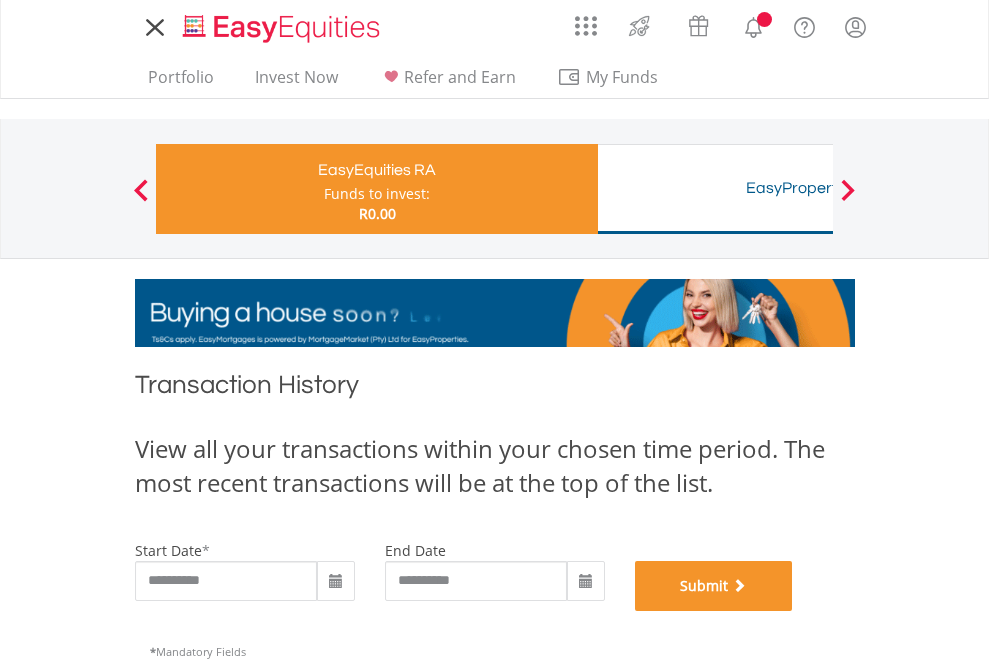 click on "Submit" at bounding box center (714, 586) 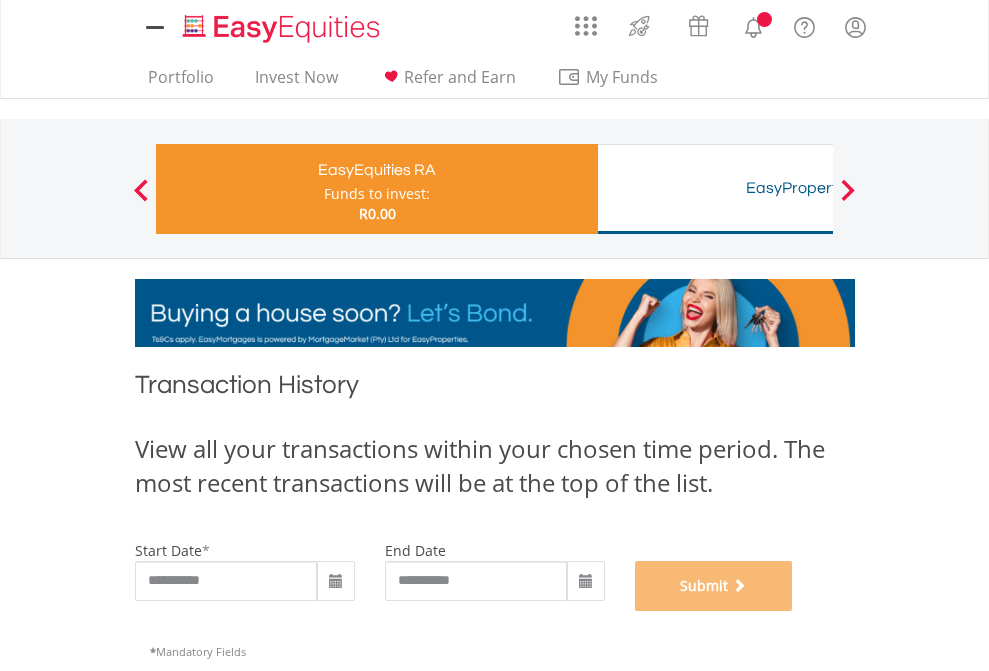 scroll, scrollTop: 811, scrollLeft: 0, axis: vertical 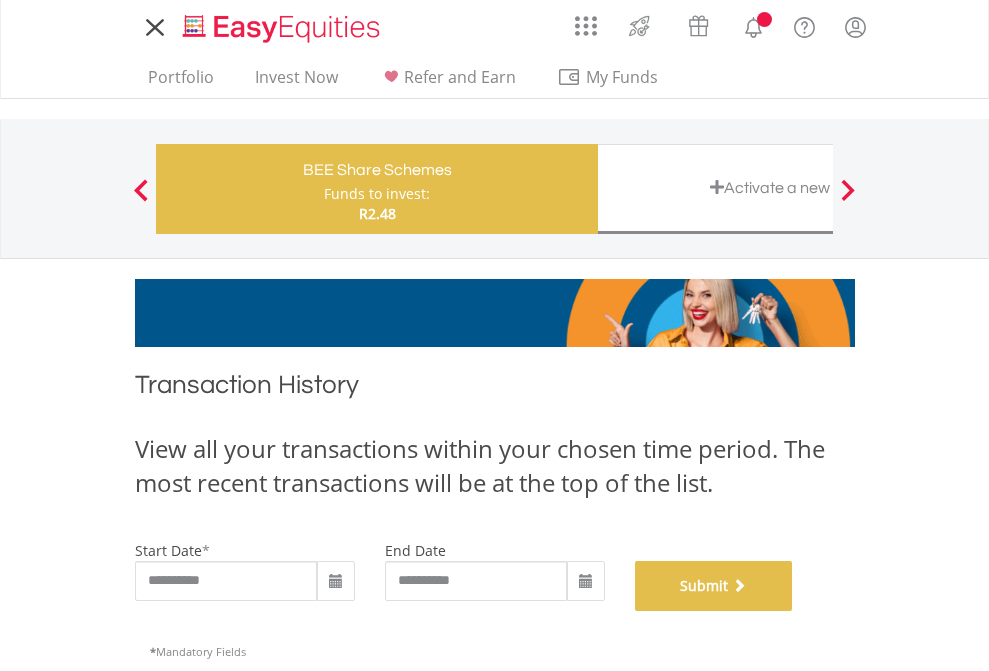 click on "Submit" at bounding box center (714, 586) 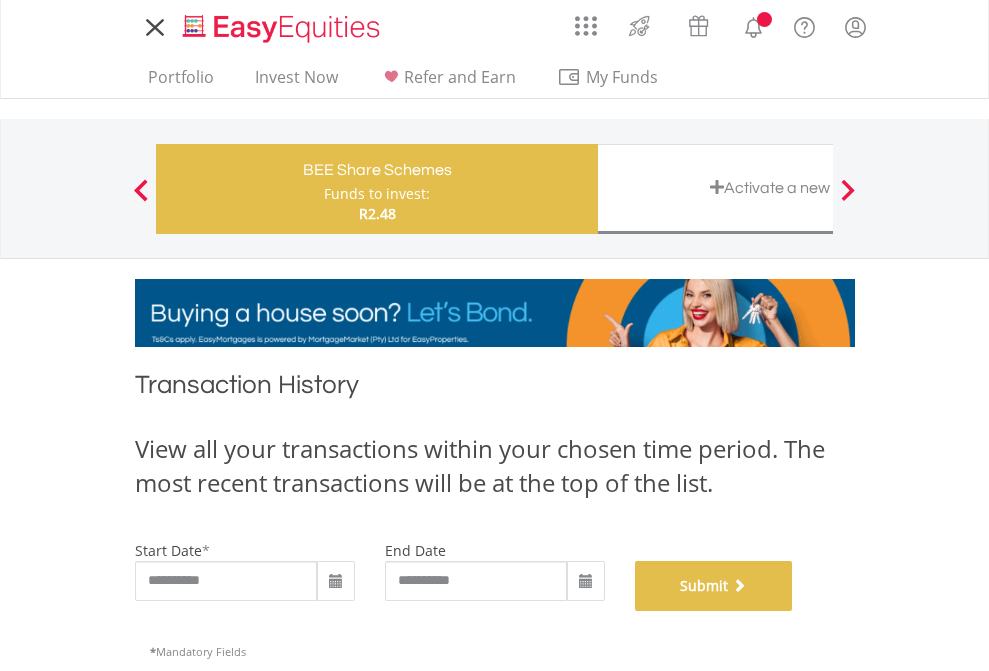 scroll, scrollTop: 811, scrollLeft: 0, axis: vertical 